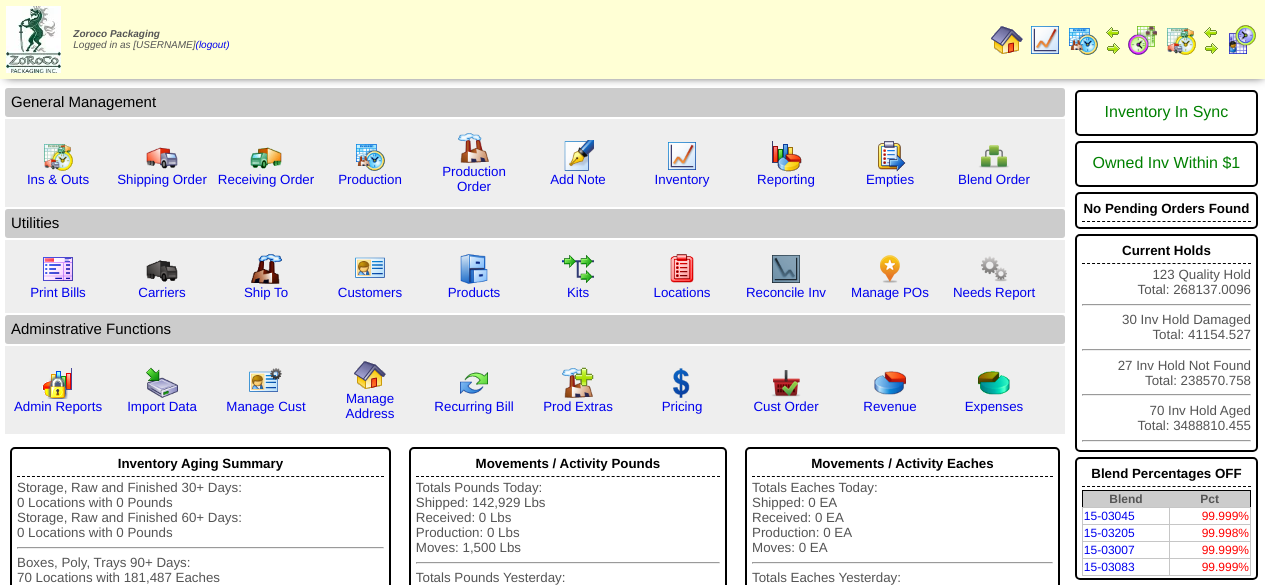scroll, scrollTop: 0, scrollLeft: 0, axis: both 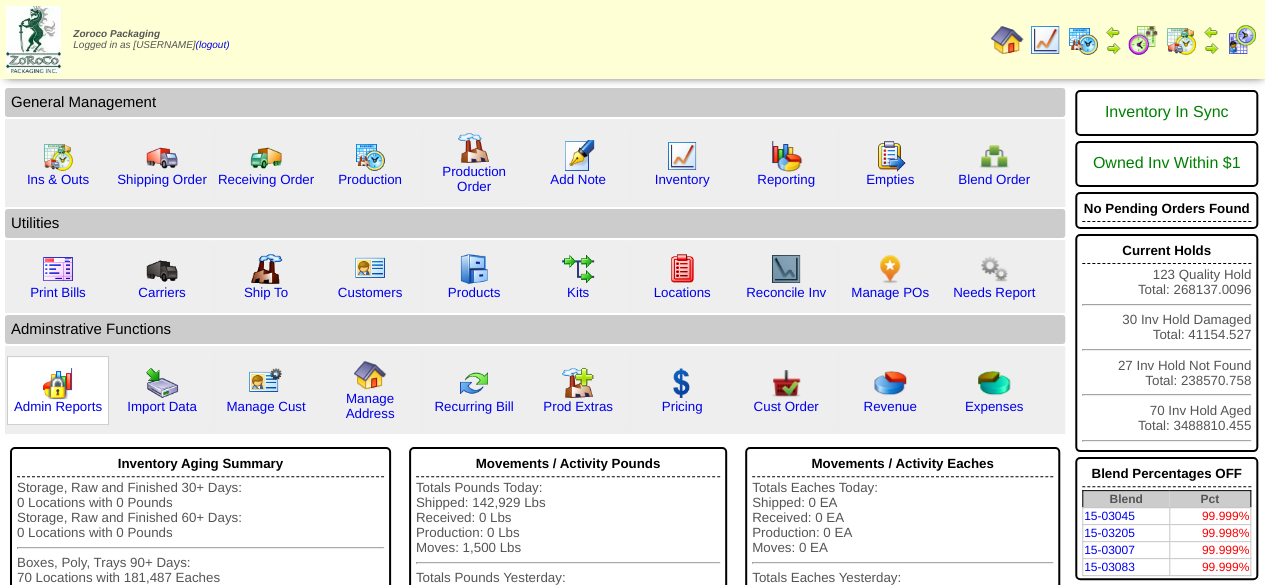 click at bounding box center [58, 383] 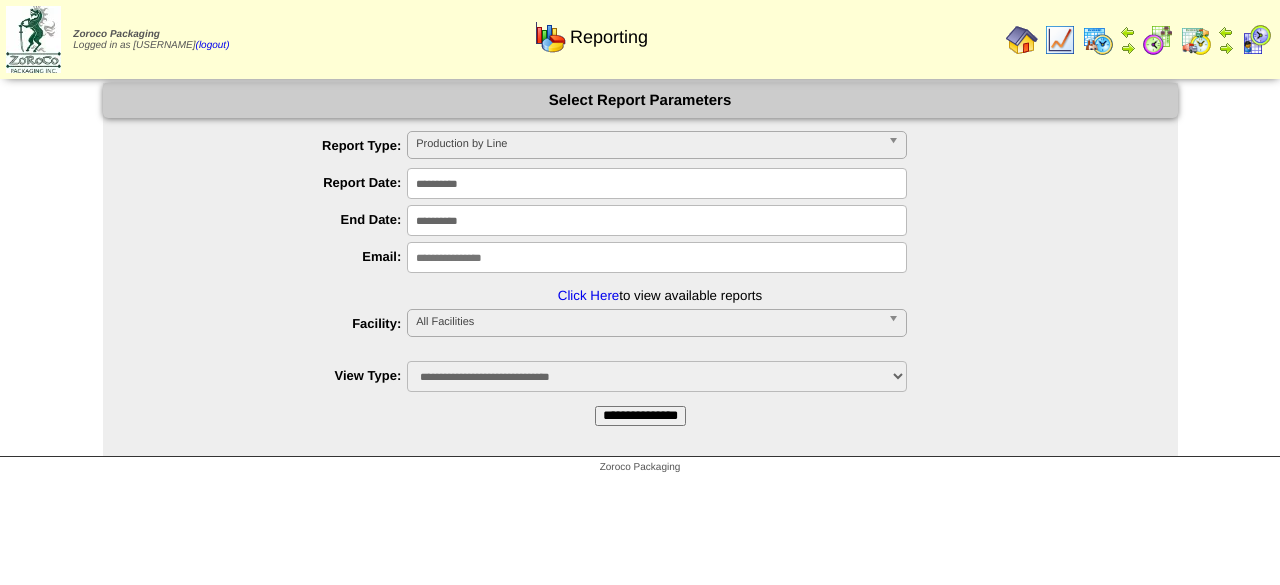 scroll, scrollTop: 0, scrollLeft: 0, axis: both 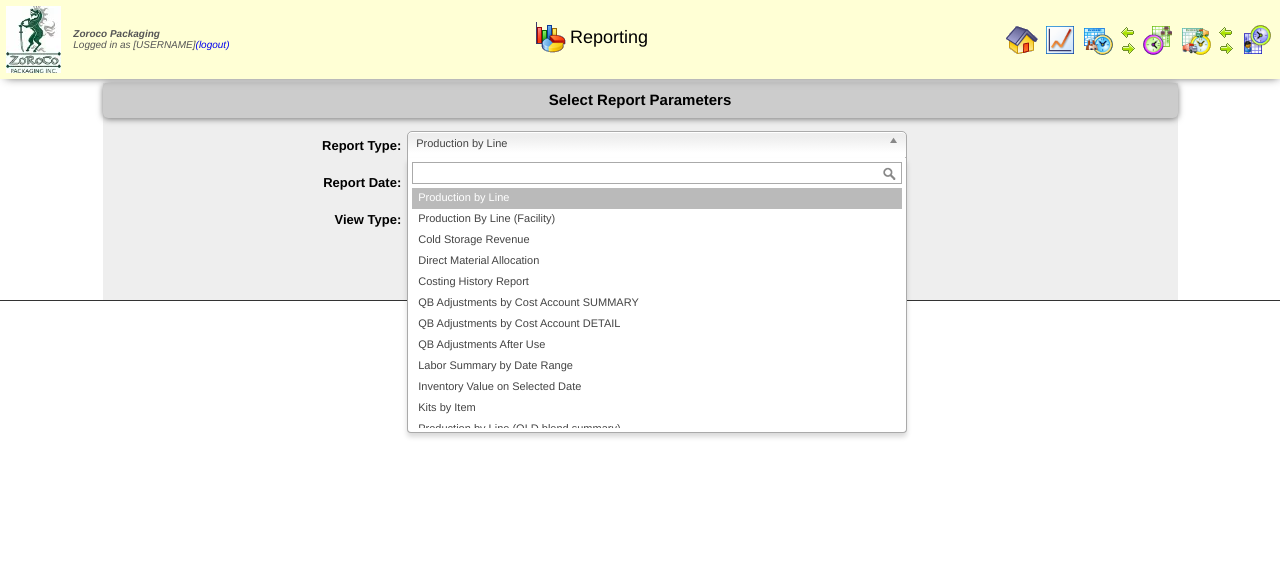 click on "Production by Line" at bounding box center [648, 144] 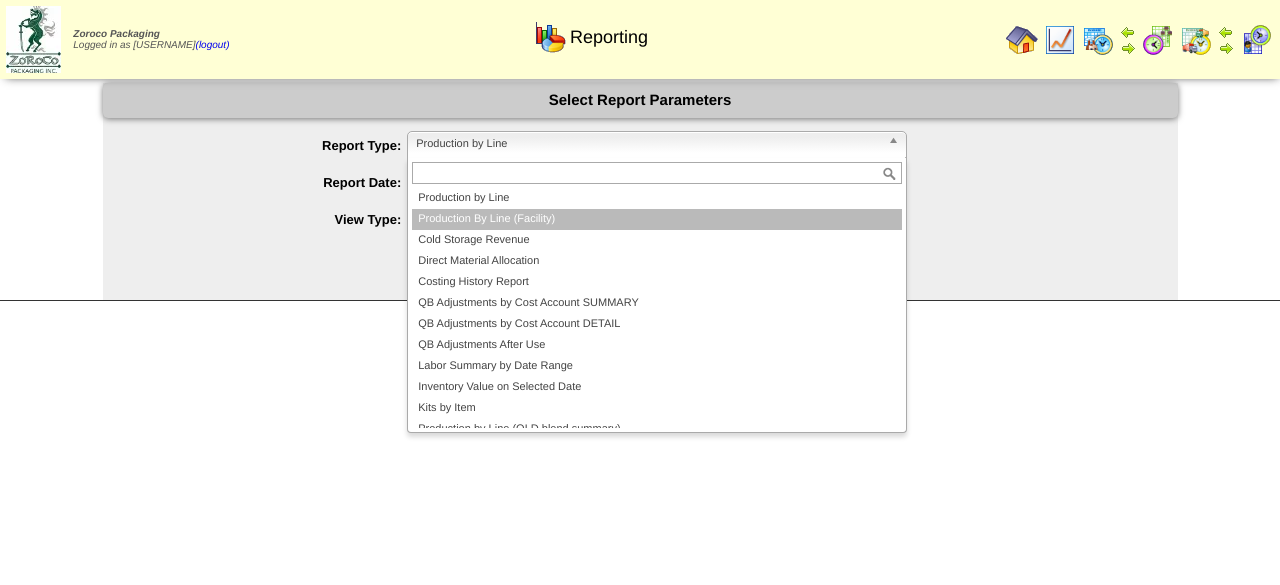 click on "Production By Line (Facility)" at bounding box center [657, 219] 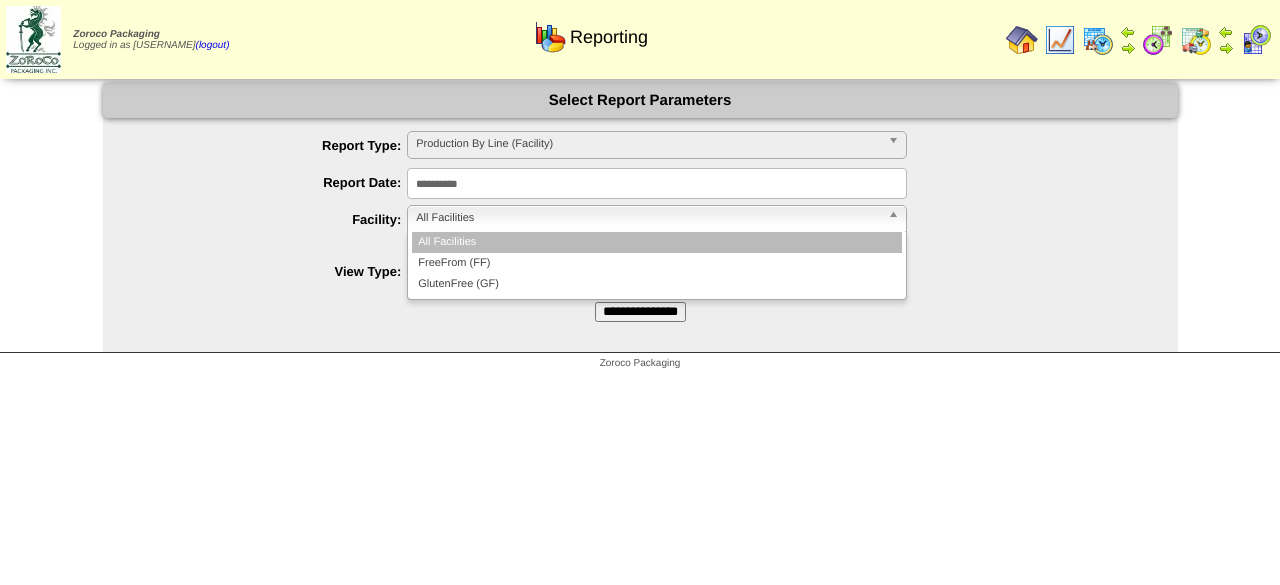 click on "All Facilities" at bounding box center (648, 218) 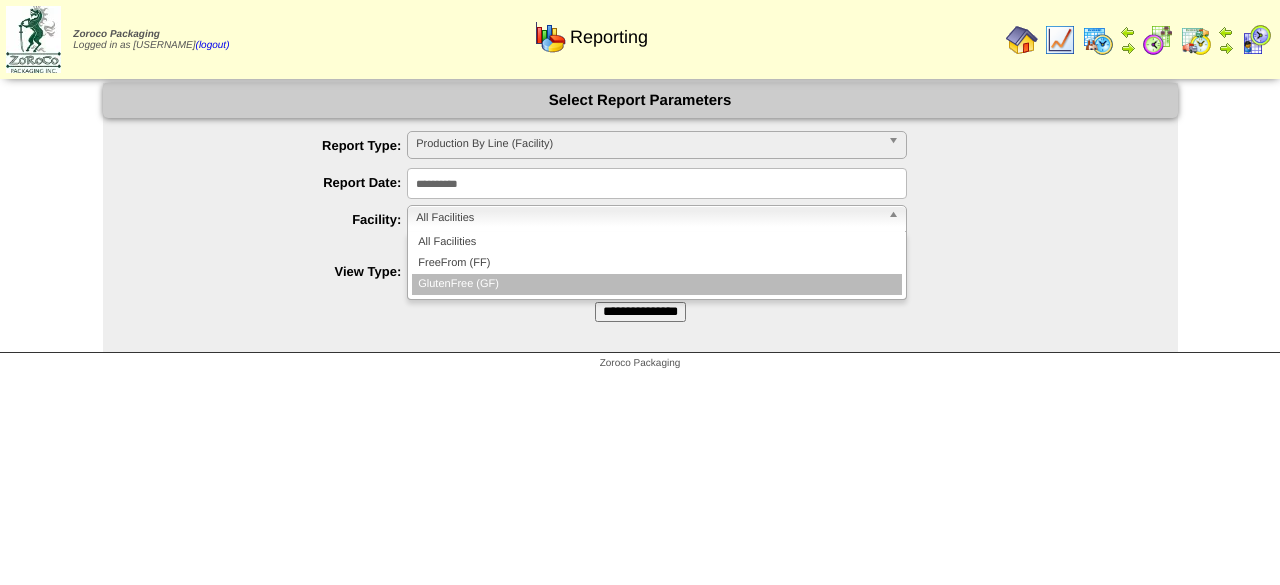 click on "GlutenFree (GF)" at bounding box center (657, 284) 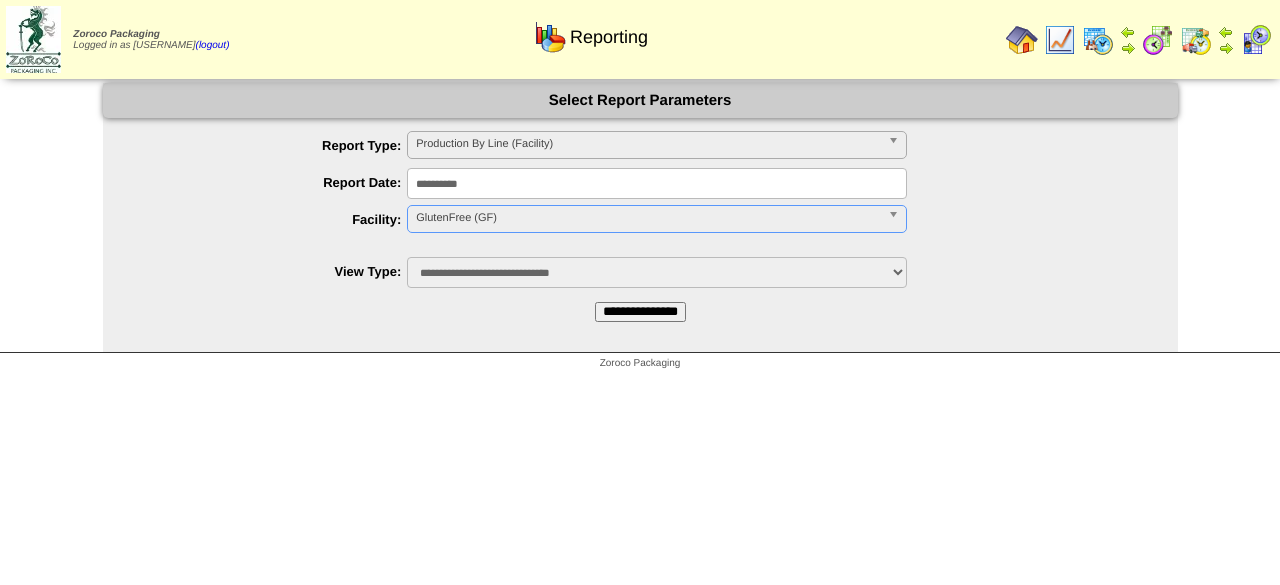 click on "**********" at bounding box center [657, 183] 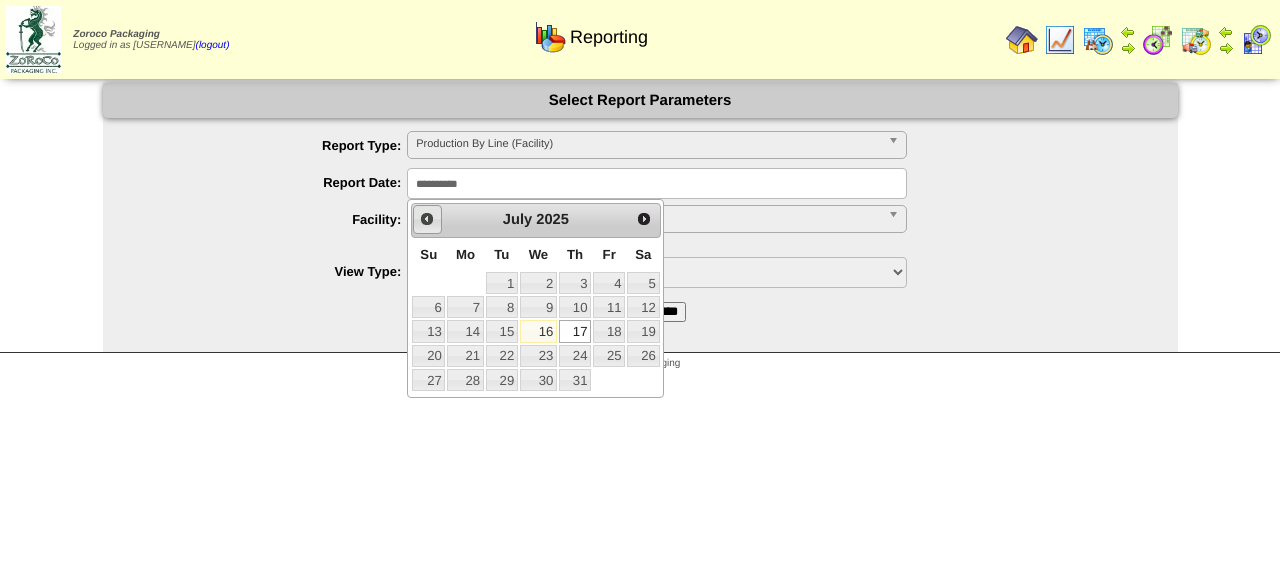 click on "Prev" at bounding box center [427, 219] 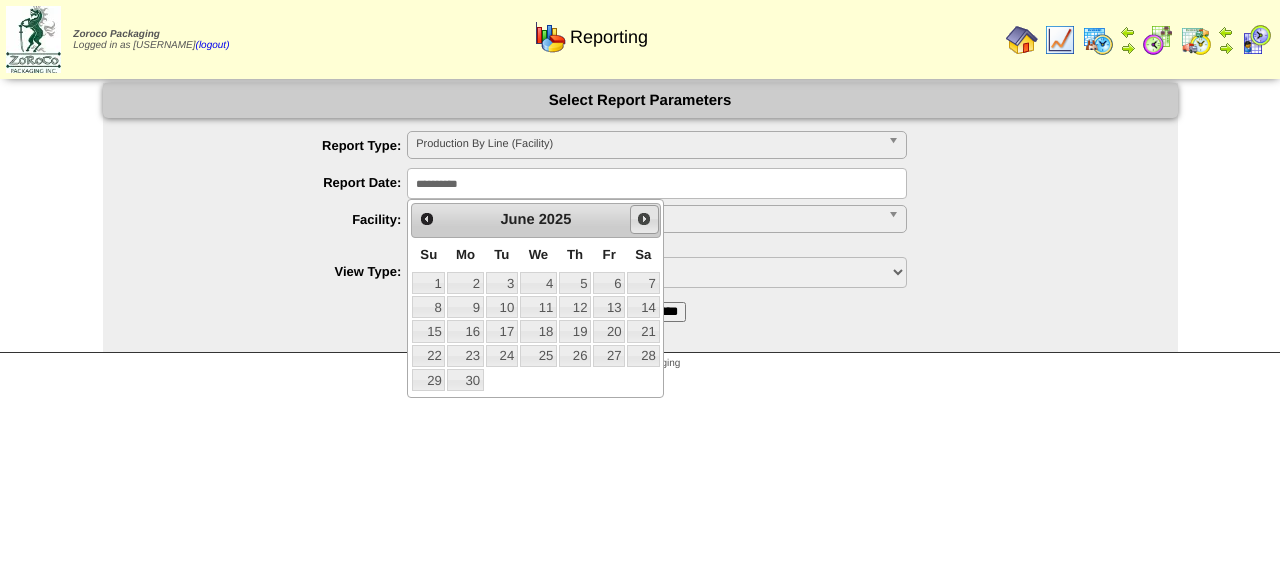 click on "Next" at bounding box center [644, 219] 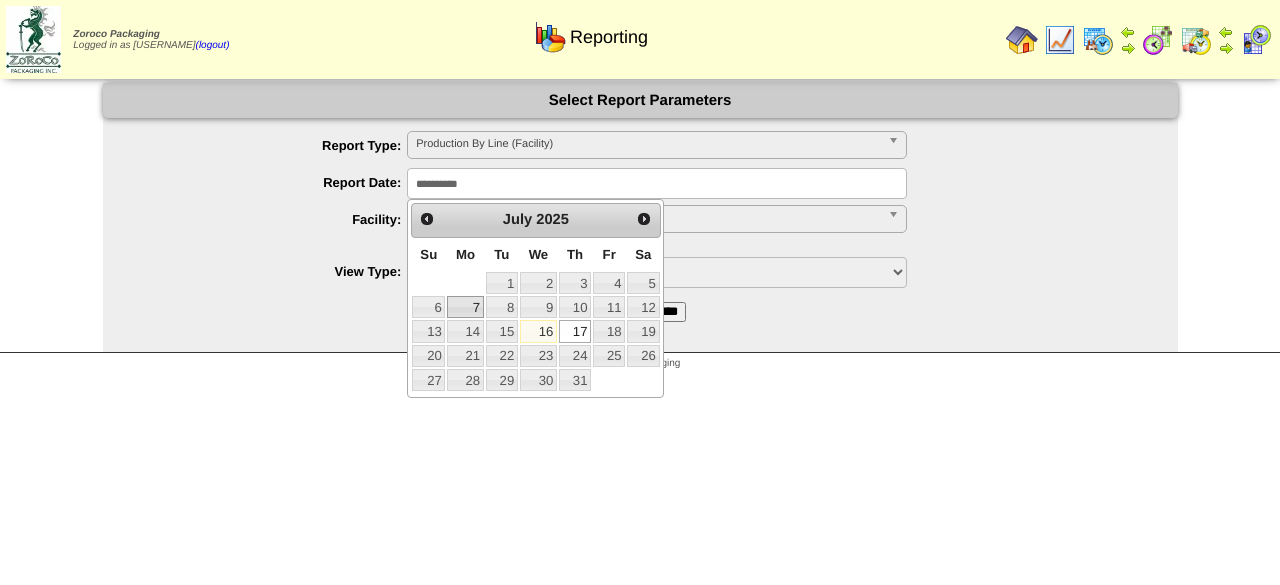 click on "7" at bounding box center (465, 307) 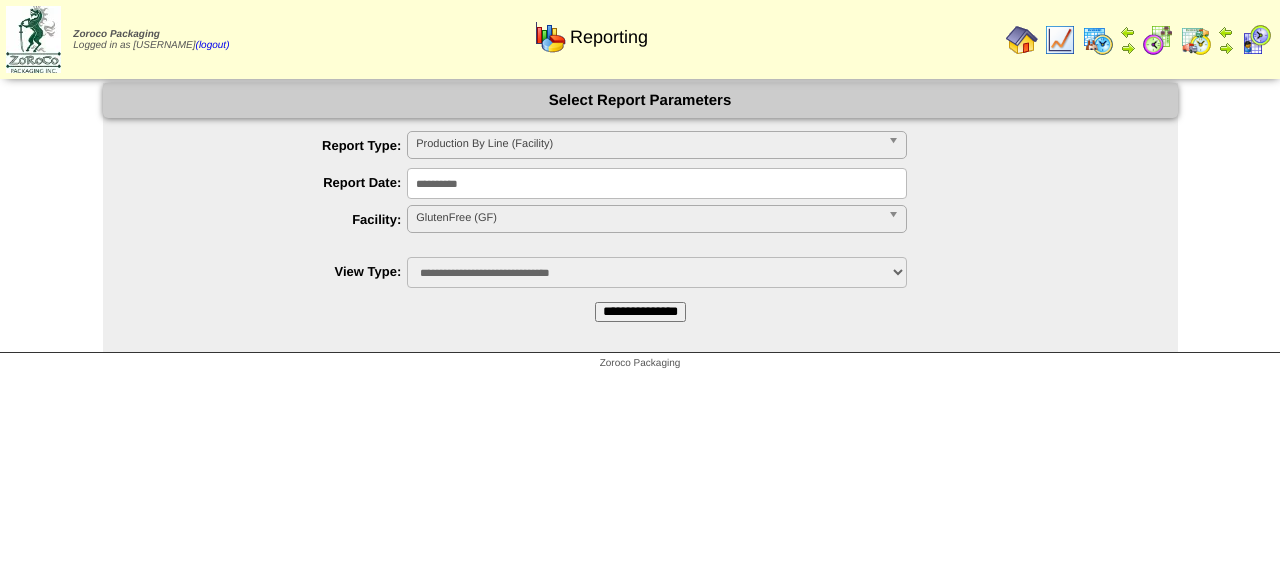 click on "**********" at bounding box center [640, 312] 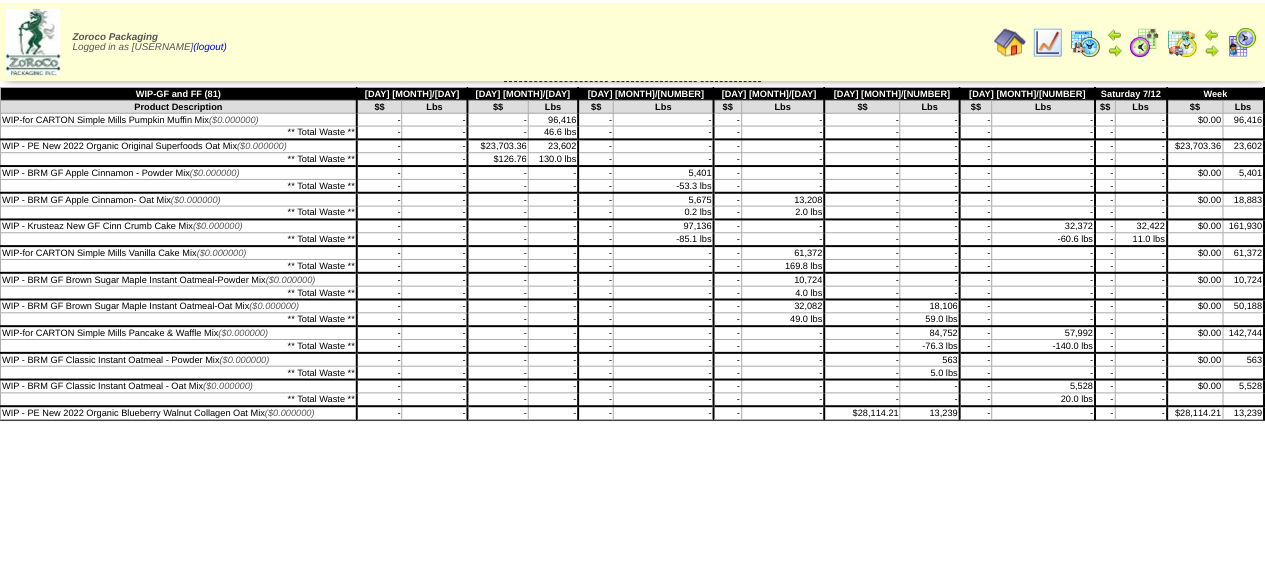 scroll, scrollTop: 0, scrollLeft: 0, axis: both 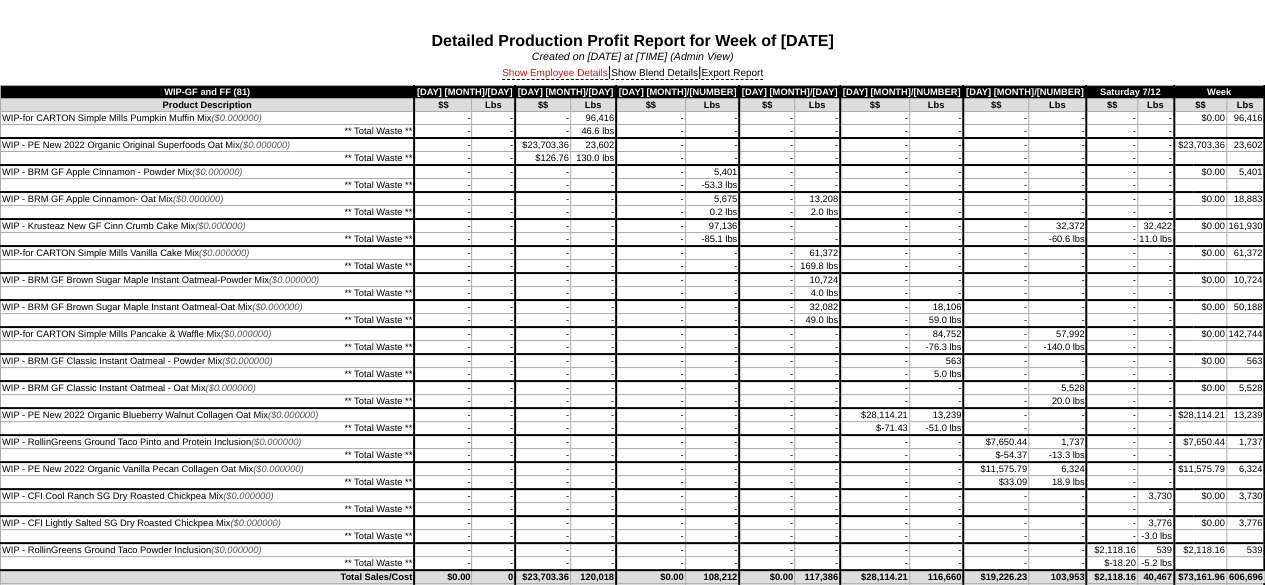 click on "Show Employee Details" at bounding box center [555, 74] 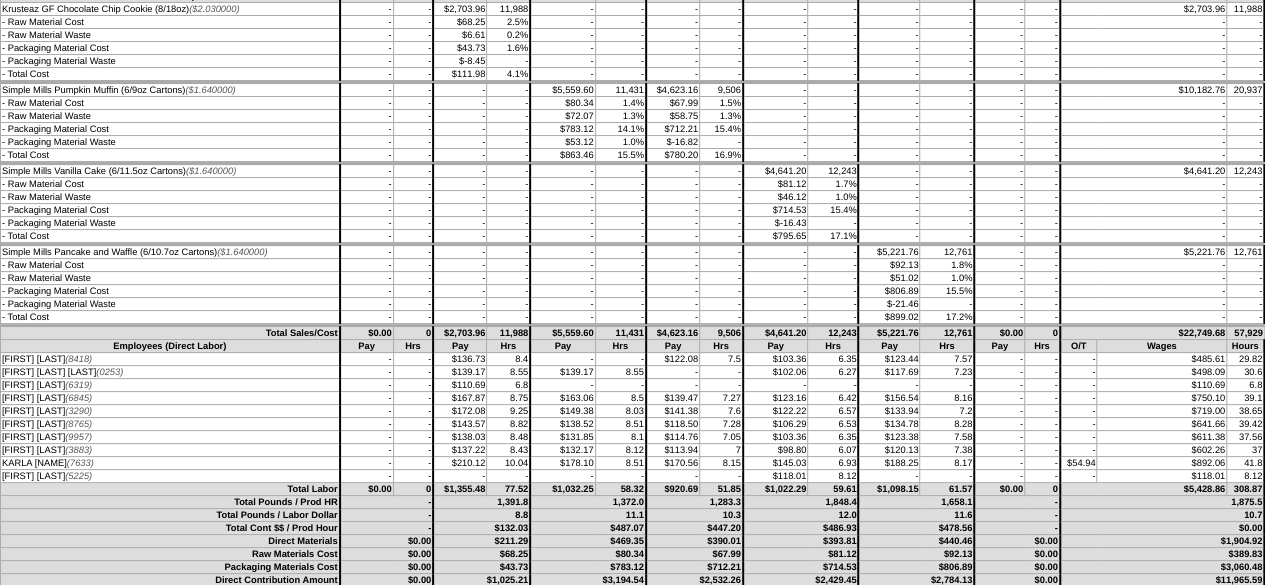 scroll, scrollTop: 3900, scrollLeft: 0, axis: vertical 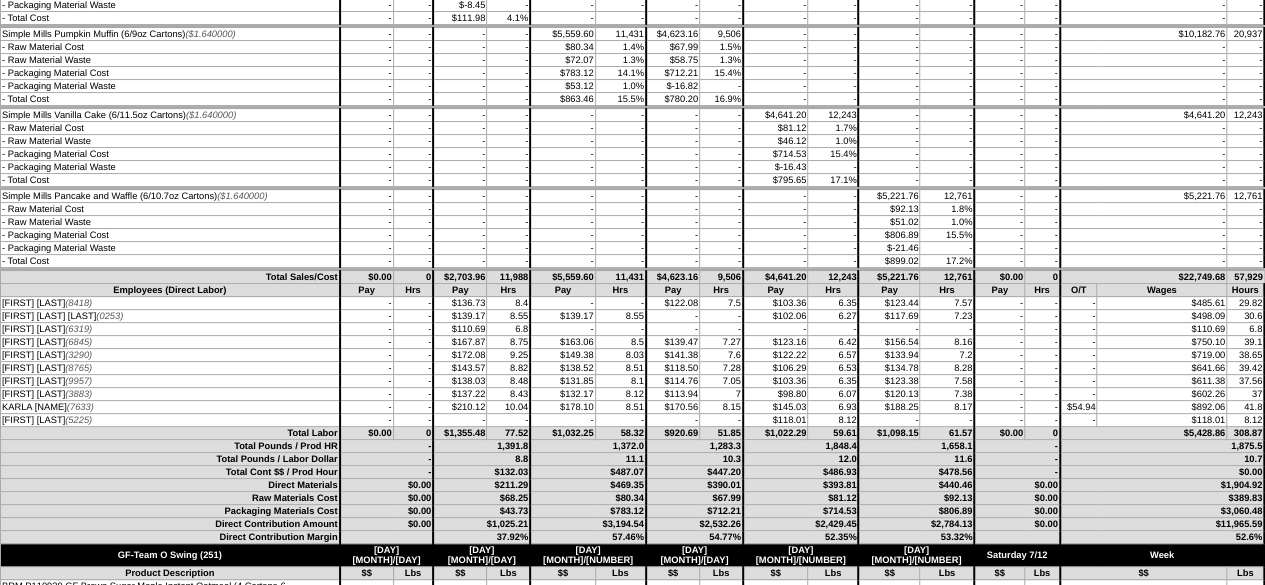 drag, startPoint x: 56, startPoint y: 384, endPoint x: 3, endPoint y: 381, distance: 53.08484 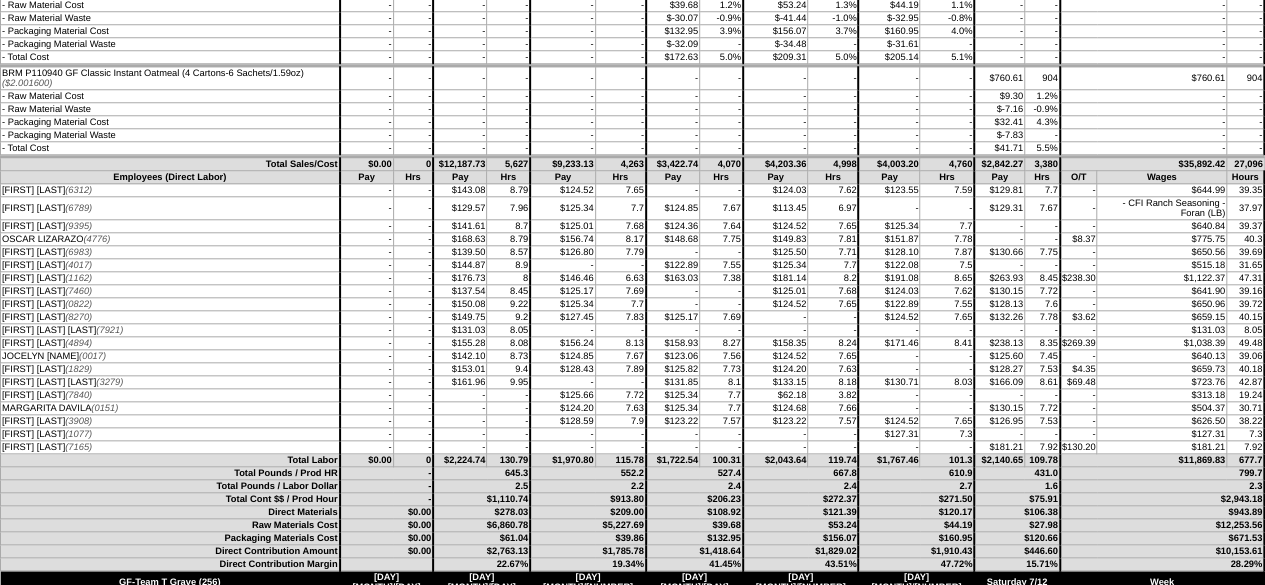 scroll, scrollTop: 4700, scrollLeft: 0, axis: vertical 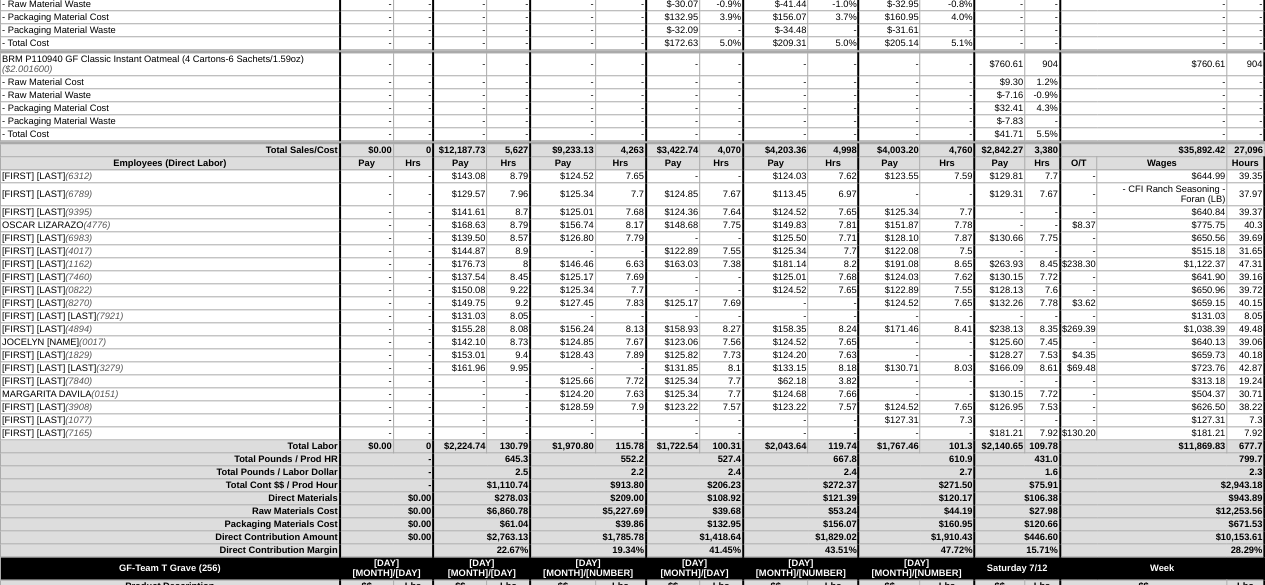 drag, startPoint x: 84, startPoint y: 300, endPoint x: 278, endPoint y: 304, distance: 194.04123 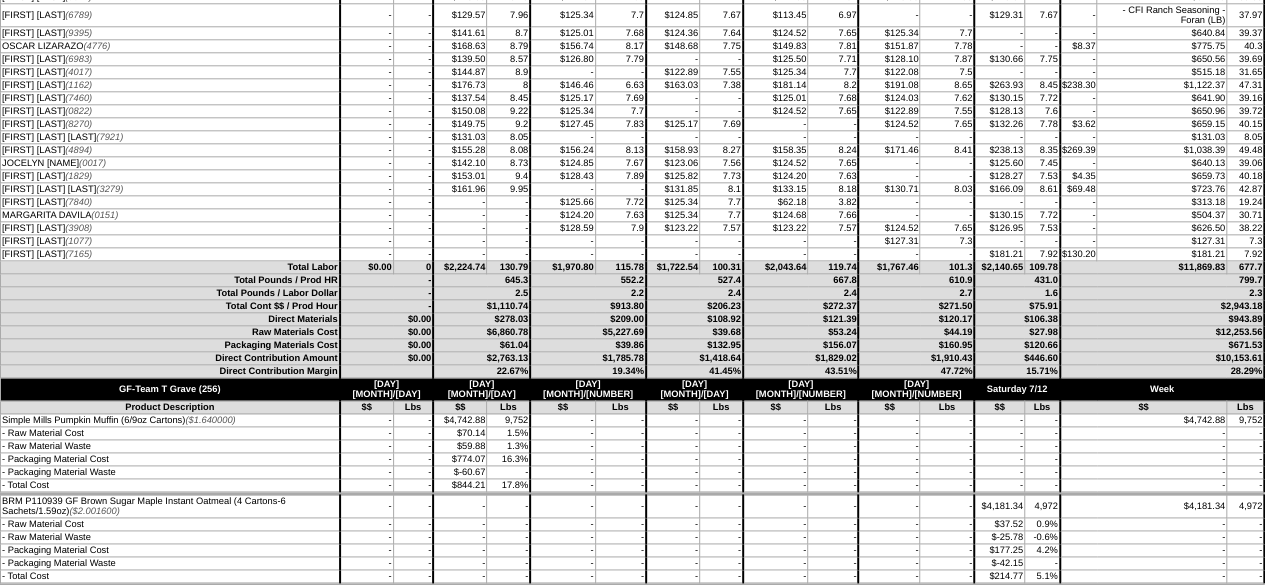 scroll, scrollTop: 4900, scrollLeft: 0, axis: vertical 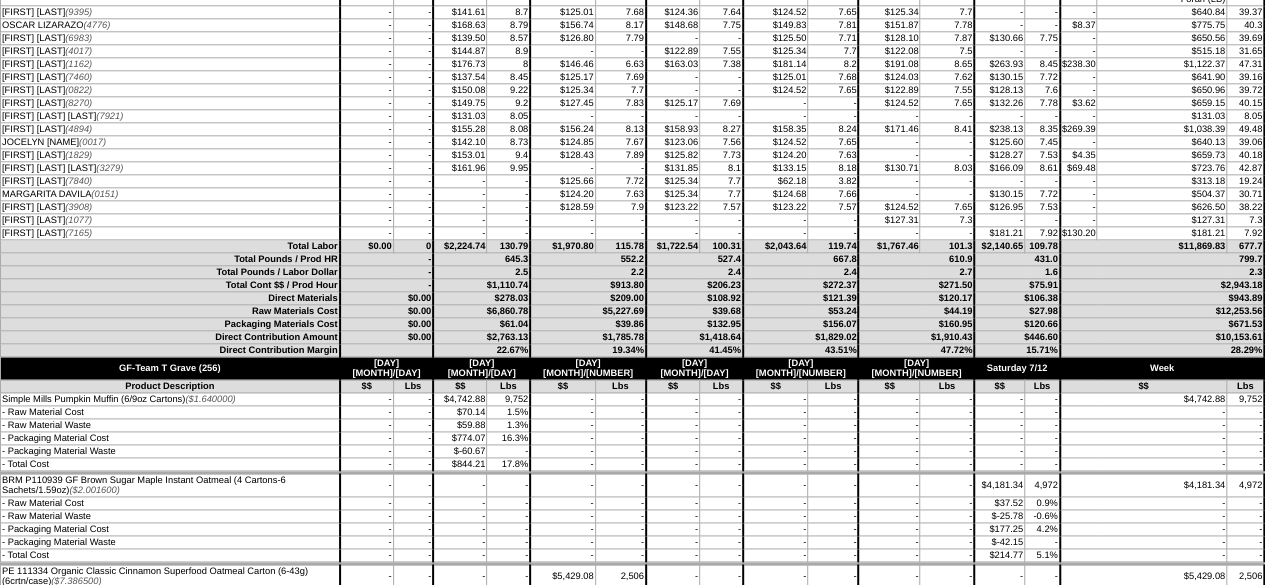 click on "-" at bounding box center [413, 194] 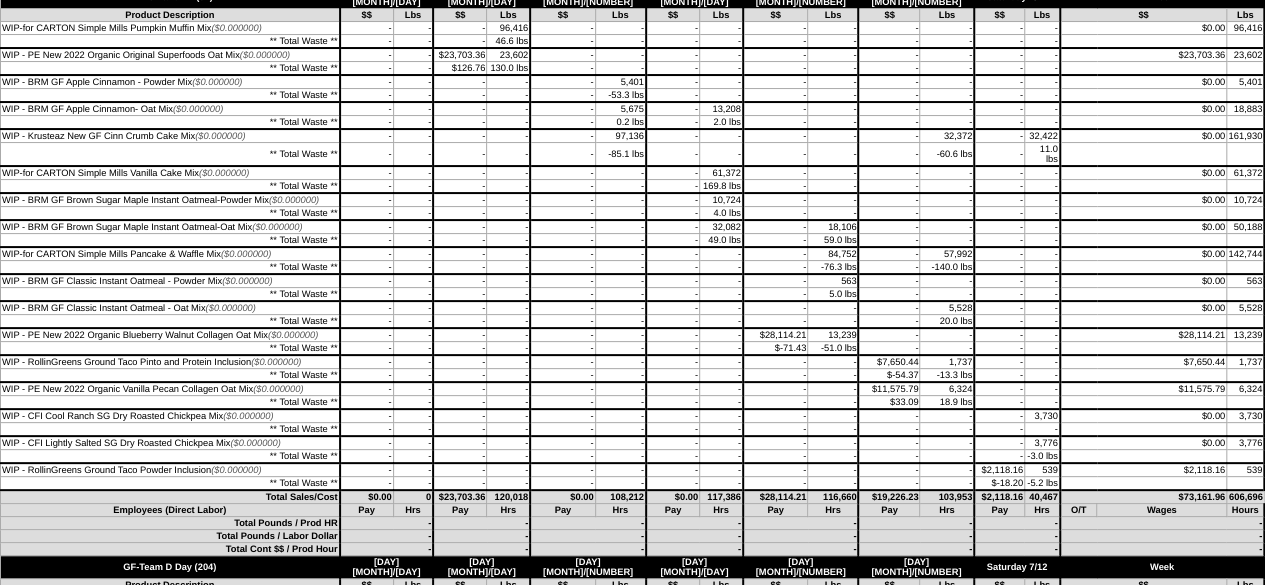 scroll, scrollTop: 0, scrollLeft: 0, axis: both 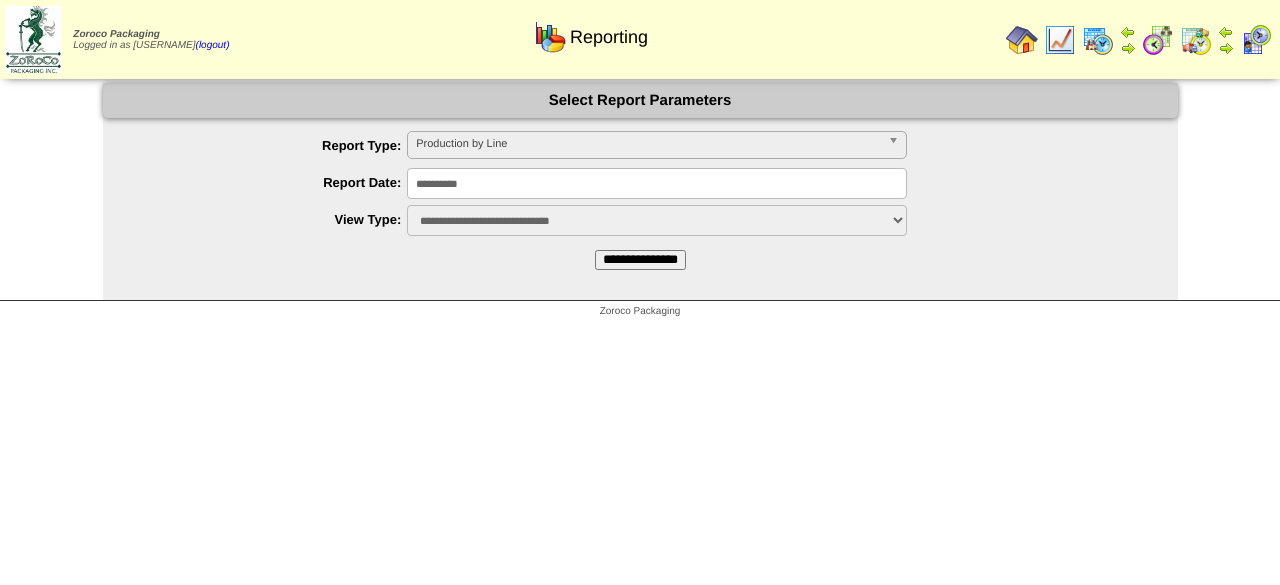 click on "**********" at bounding box center [657, 183] 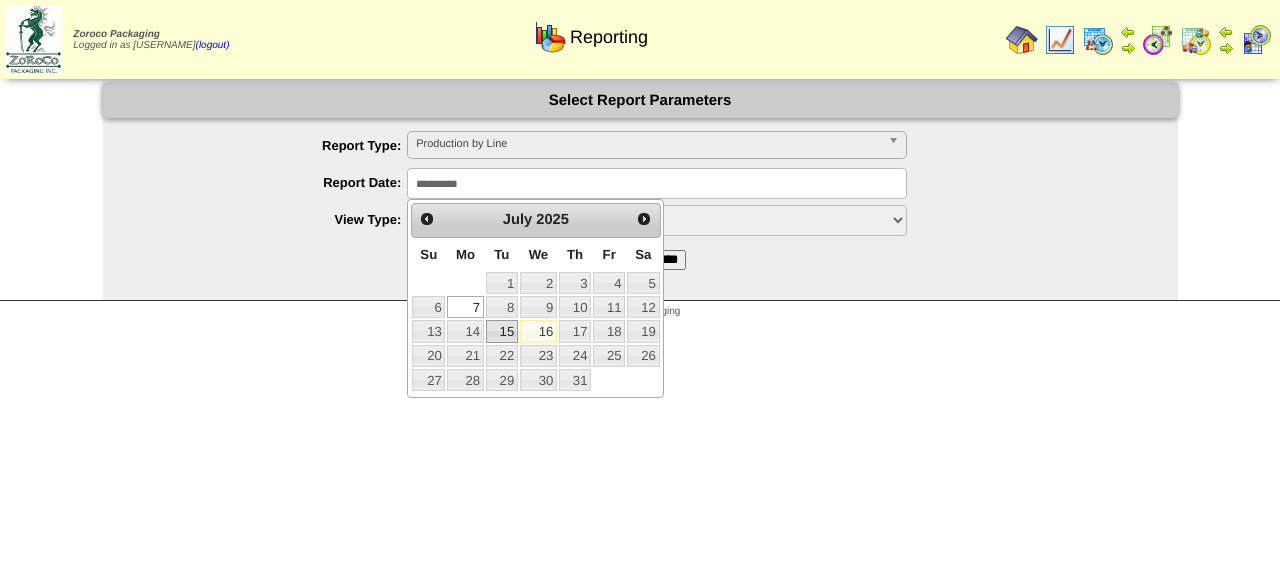 click on "15" at bounding box center [502, 331] 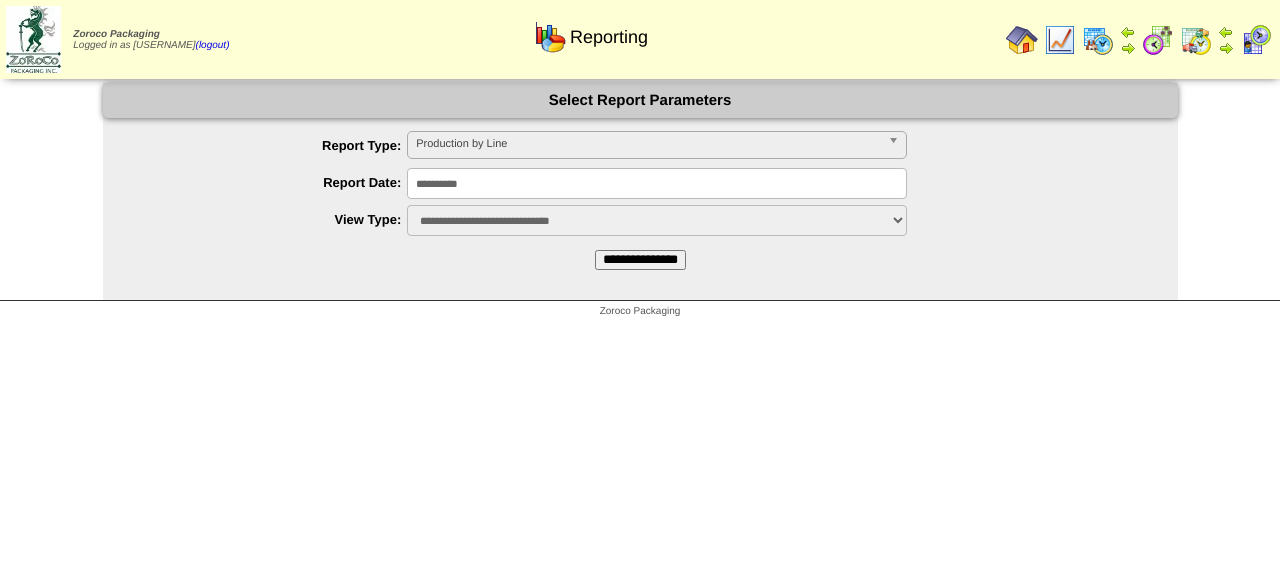 click on "**********" at bounding box center [640, 260] 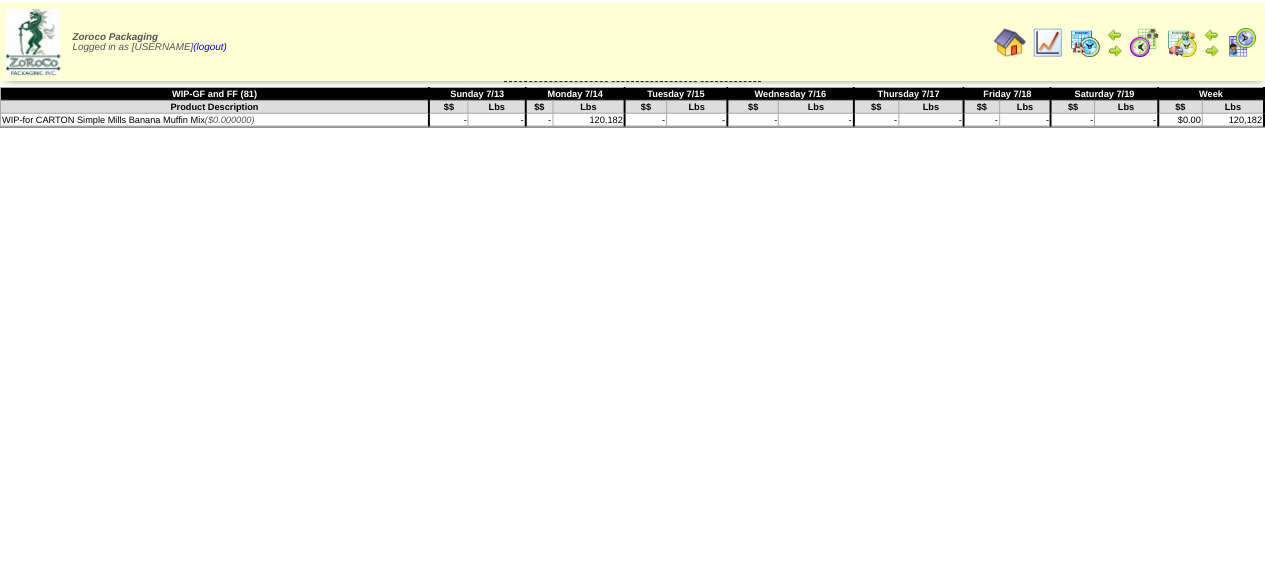 scroll, scrollTop: 0, scrollLeft: 0, axis: both 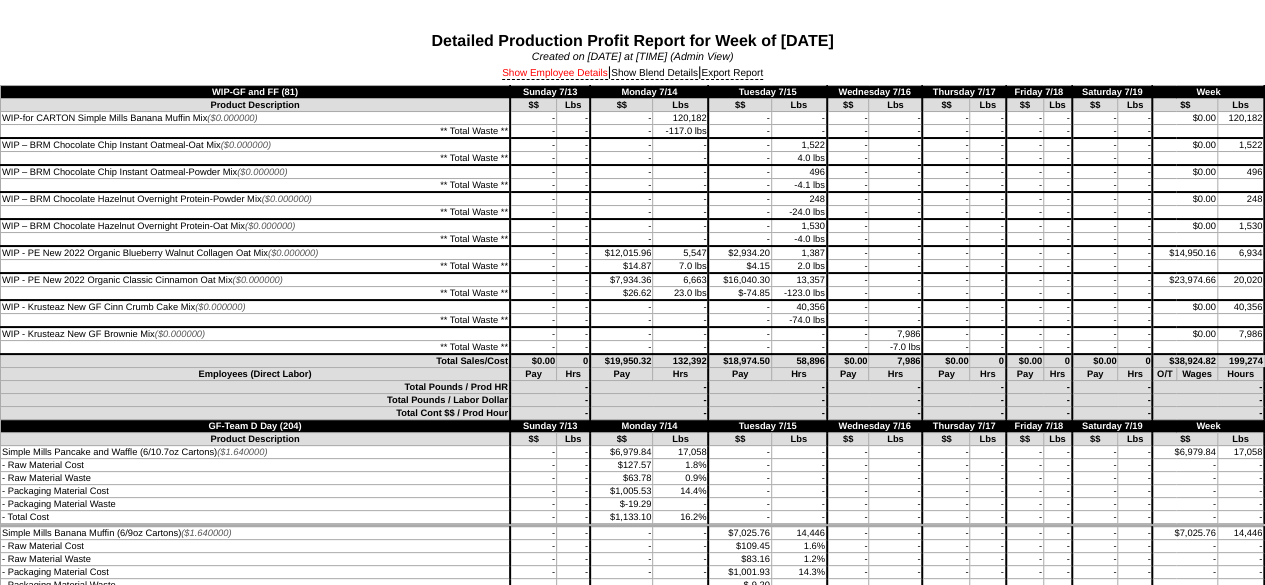 click on "Show Employee Details" at bounding box center [555, 74] 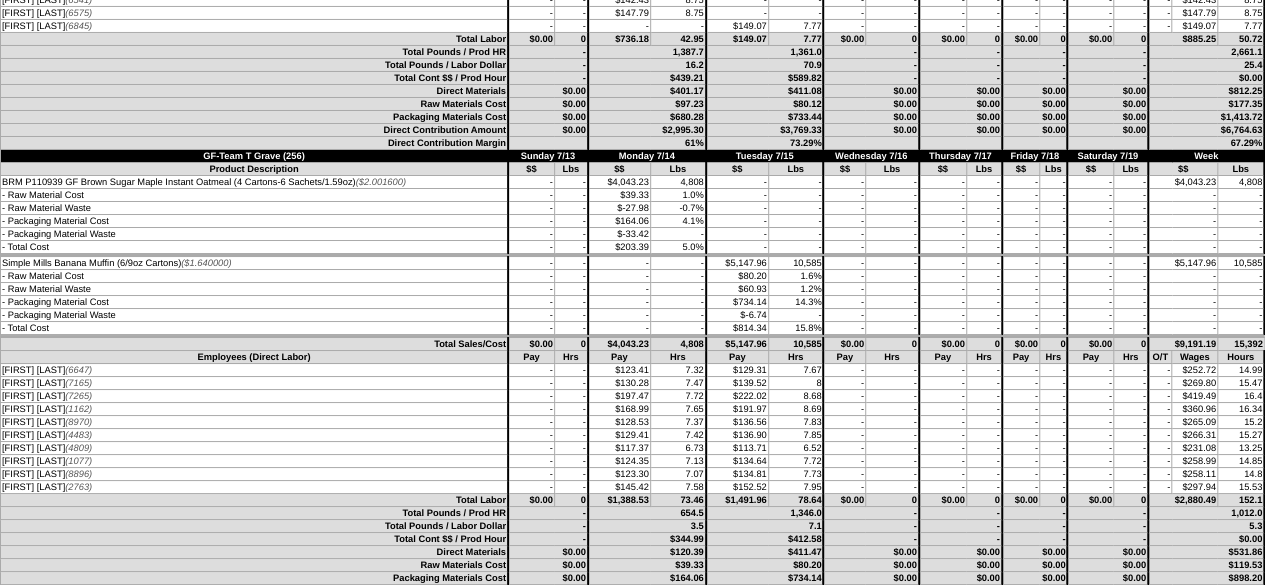 scroll, scrollTop: 3800, scrollLeft: 0, axis: vertical 